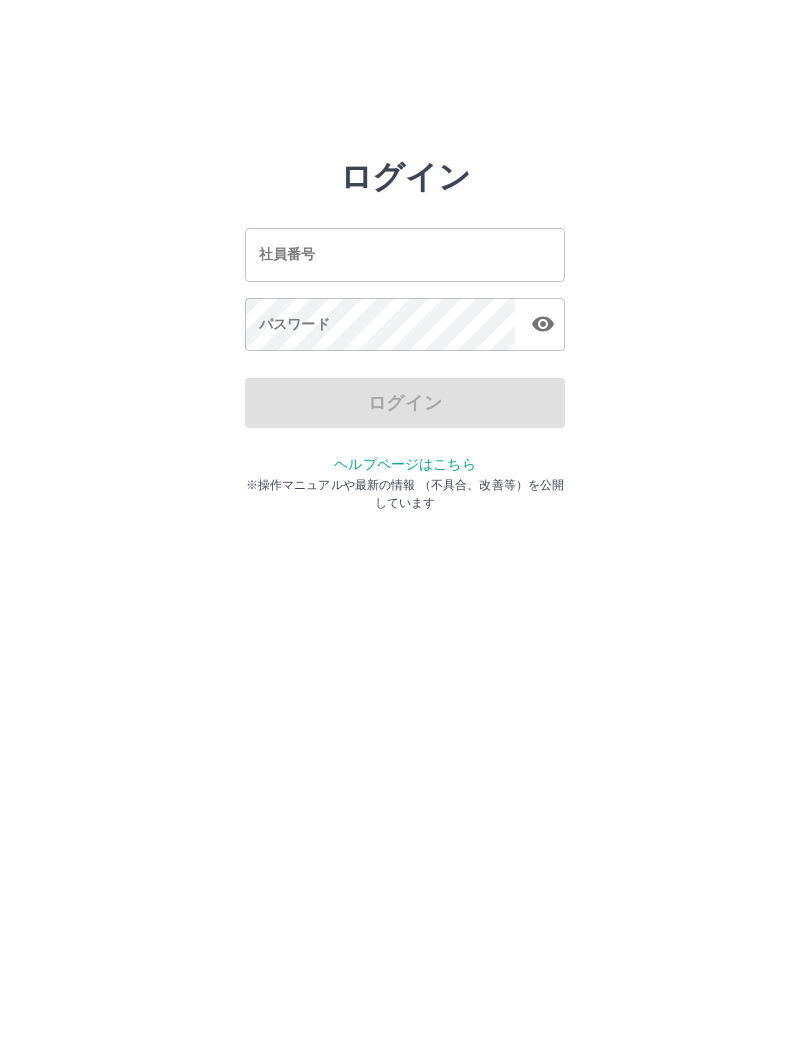 scroll, scrollTop: 0, scrollLeft: 0, axis: both 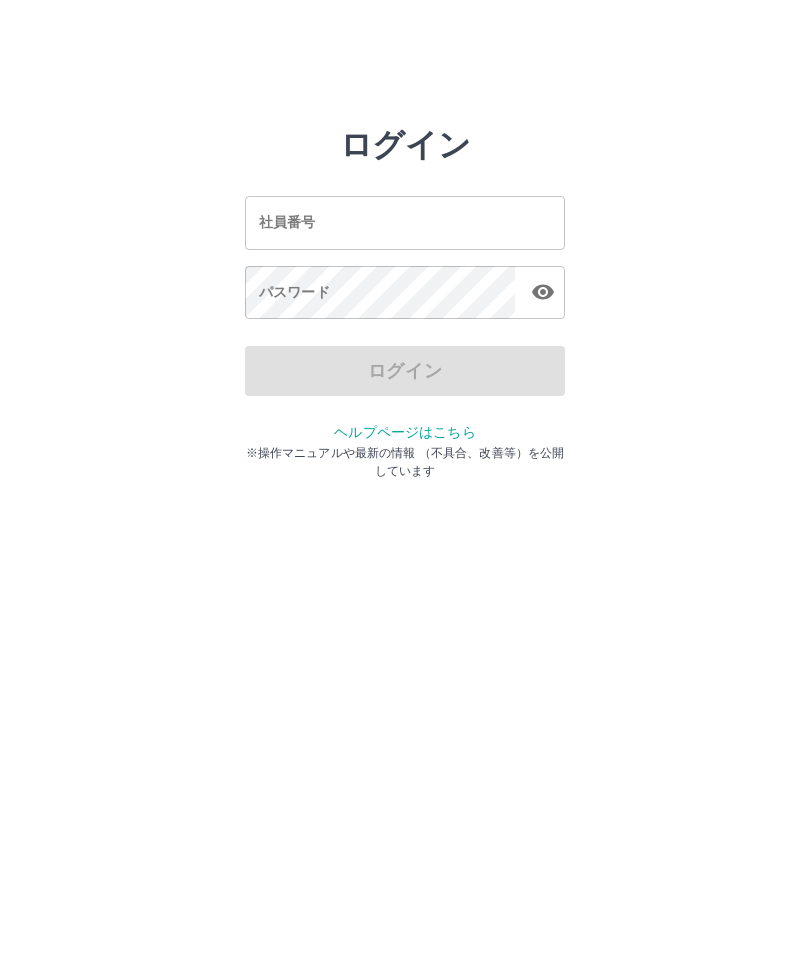 click on "ログイン 社員番号 社員番号 パスワード パスワード ログイン ヘルプページはこちら ※操作マニュアルや最新の情報 （不具合、改善等）を公開しています" at bounding box center [405, 223] 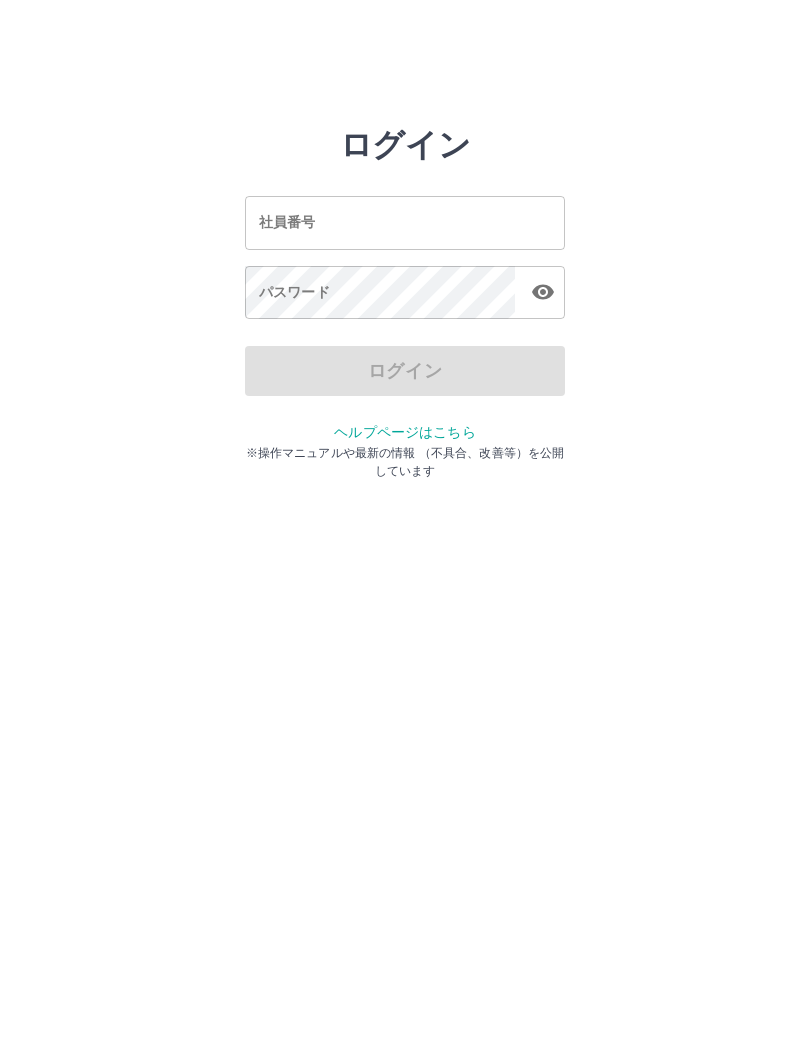 click on "社員番号" at bounding box center (405, 222) 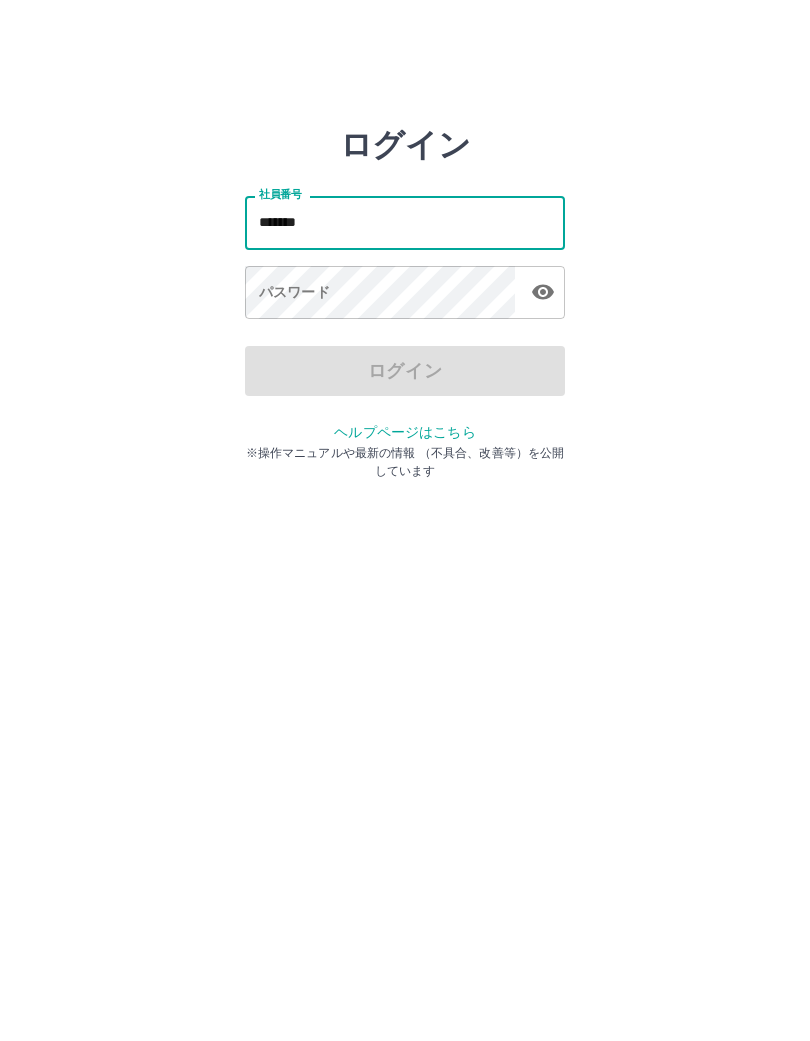 type on "*******" 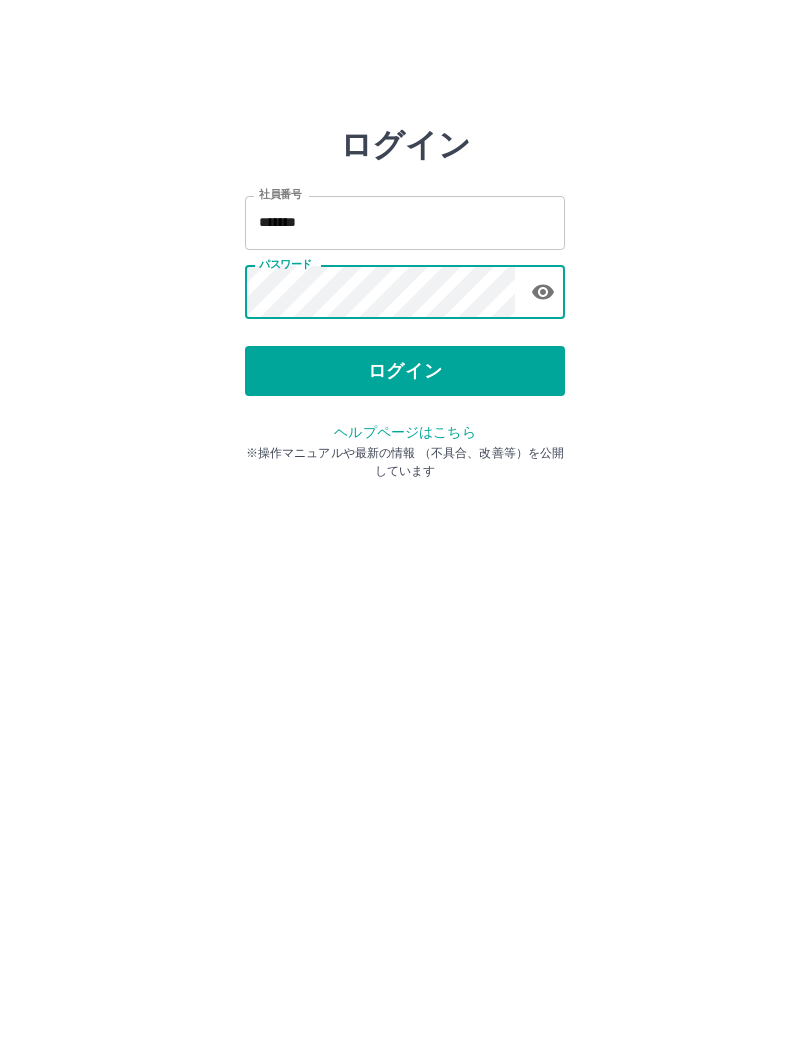 click on "ログイン" at bounding box center [405, 371] 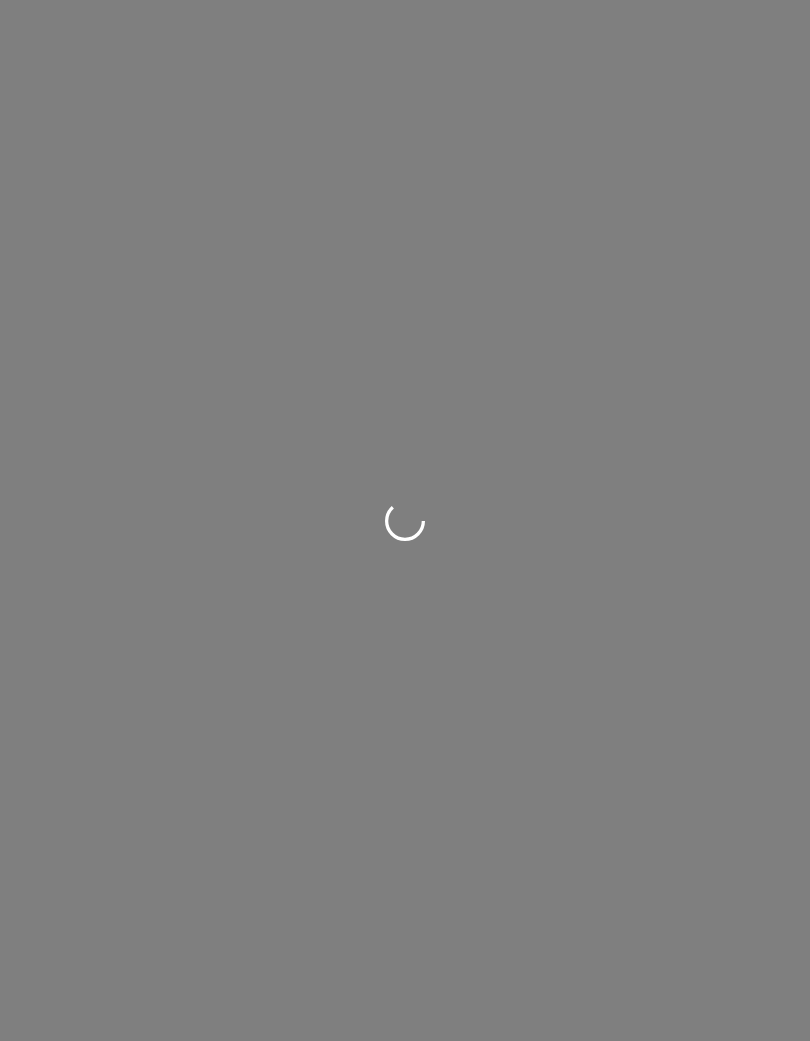 scroll, scrollTop: 0, scrollLeft: 0, axis: both 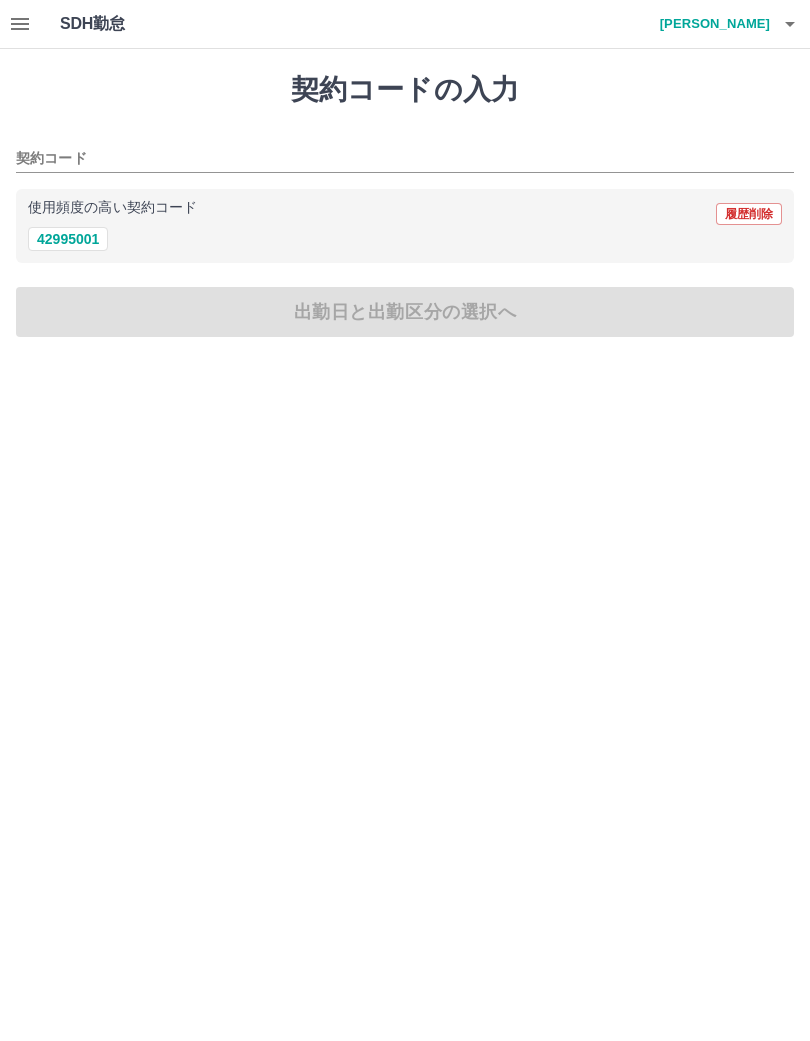 click on "42995001" at bounding box center [68, 239] 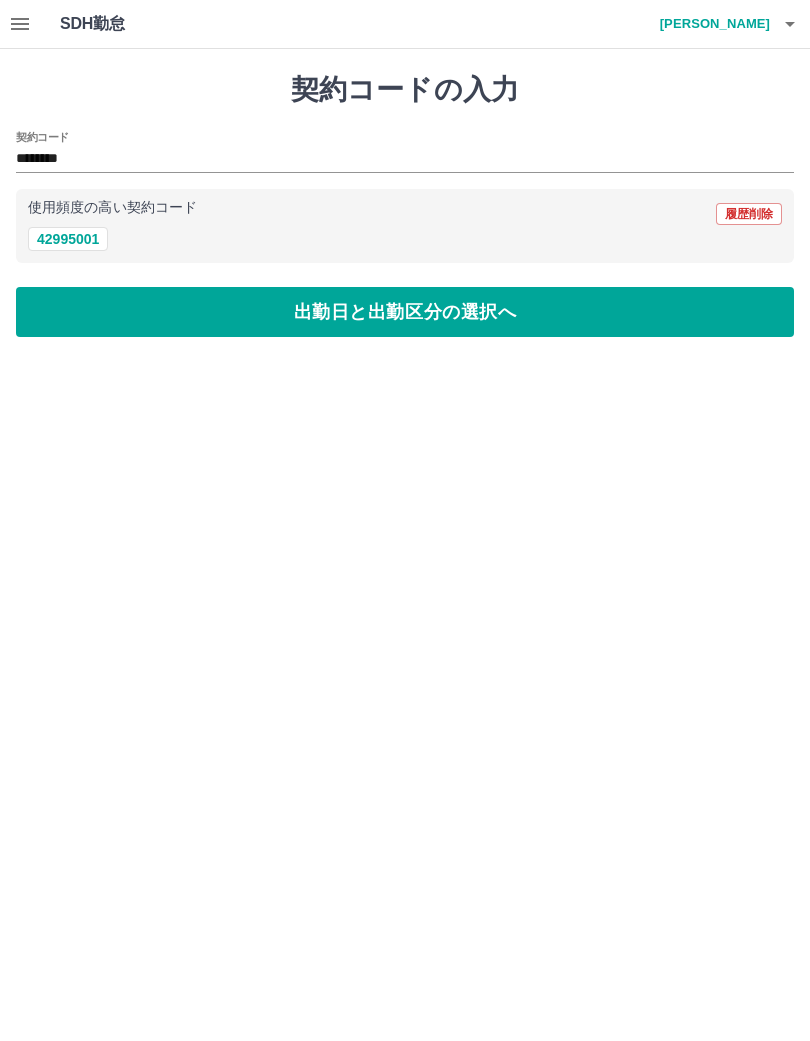 type on "********" 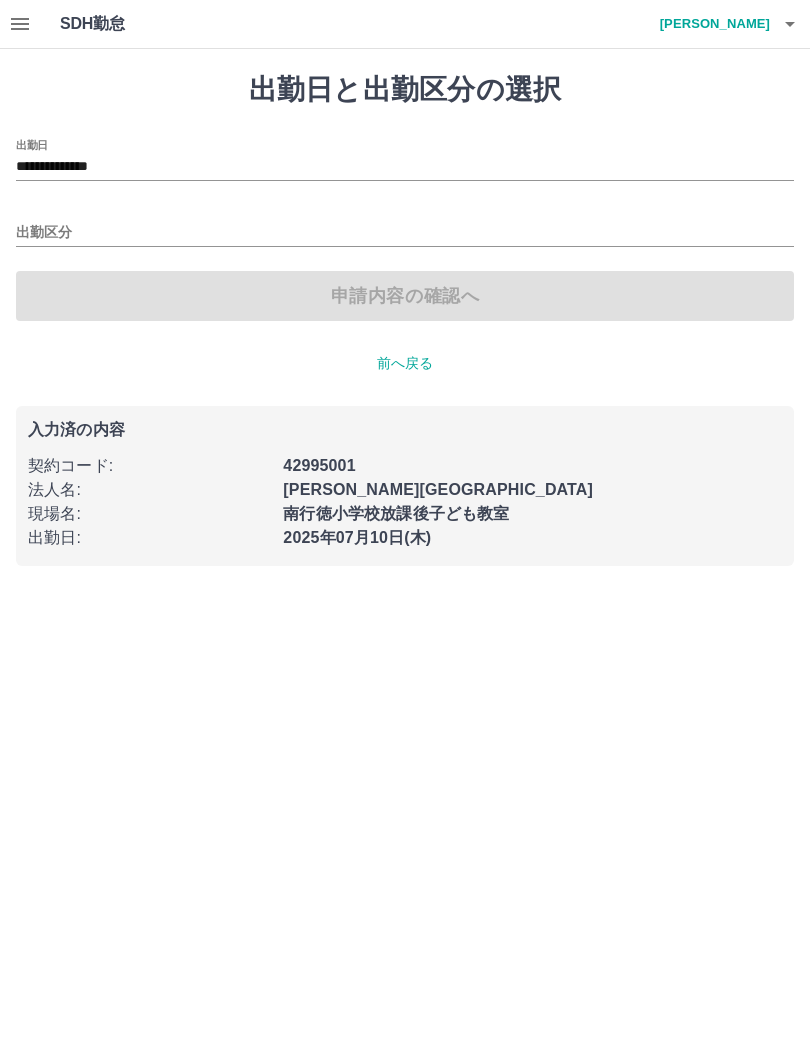 click on "申請内容の確認へ" at bounding box center (405, 296) 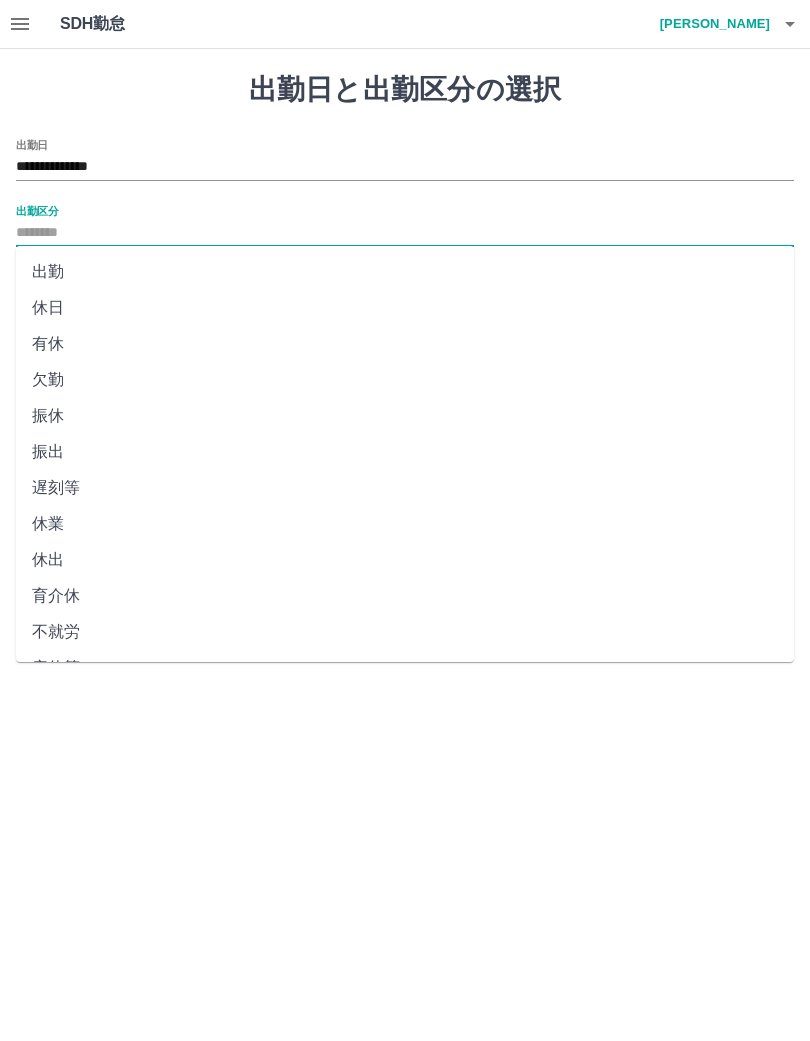 click on "出勤" at bounding box center (405, 272) 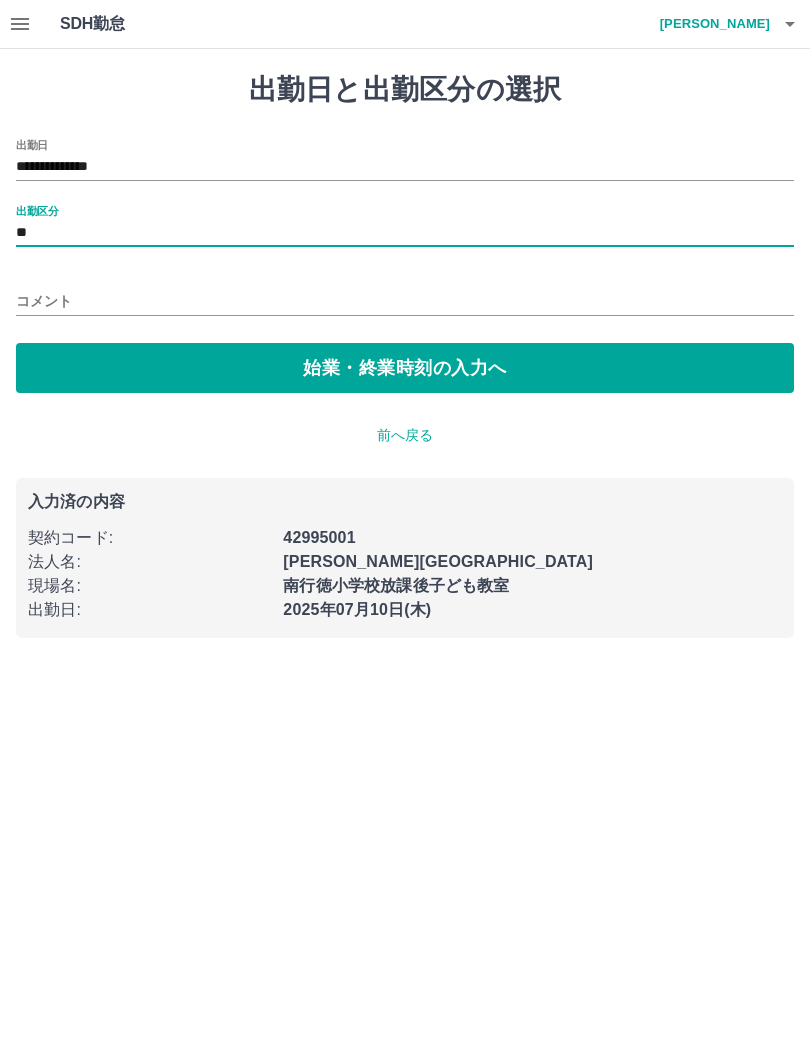 click on "始業・終業時刻の入力へ" at bounding box center [405, 368] 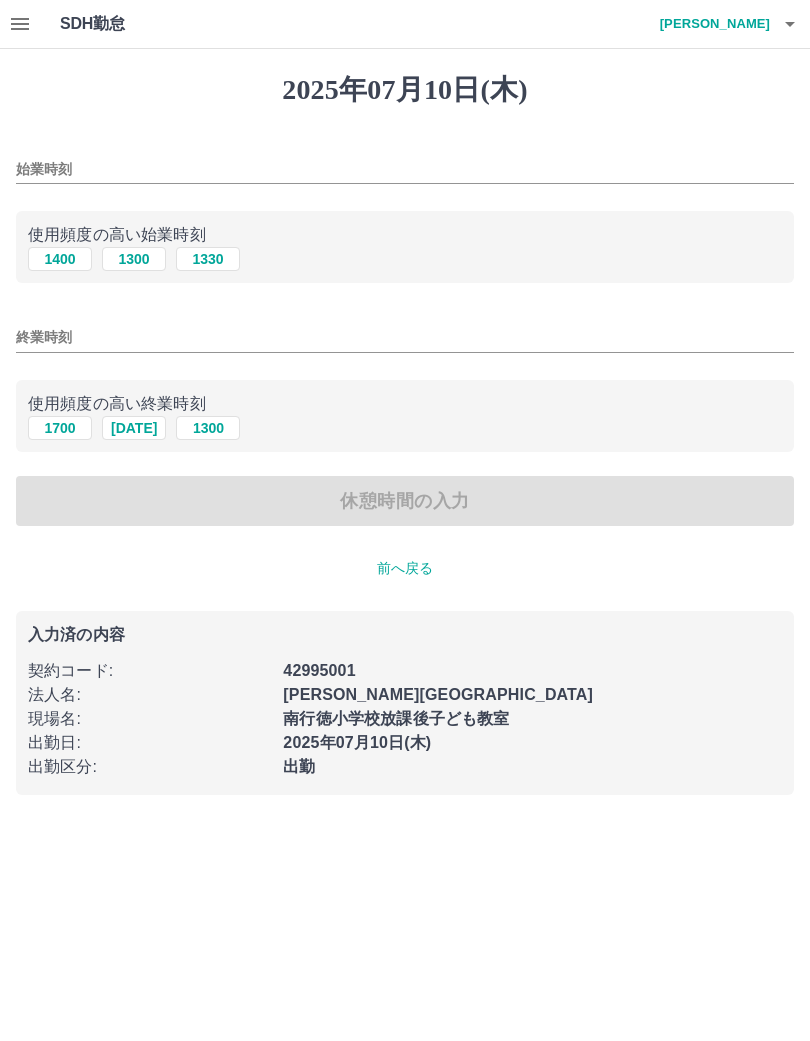click on "1400" at bounding box center (60, 259) 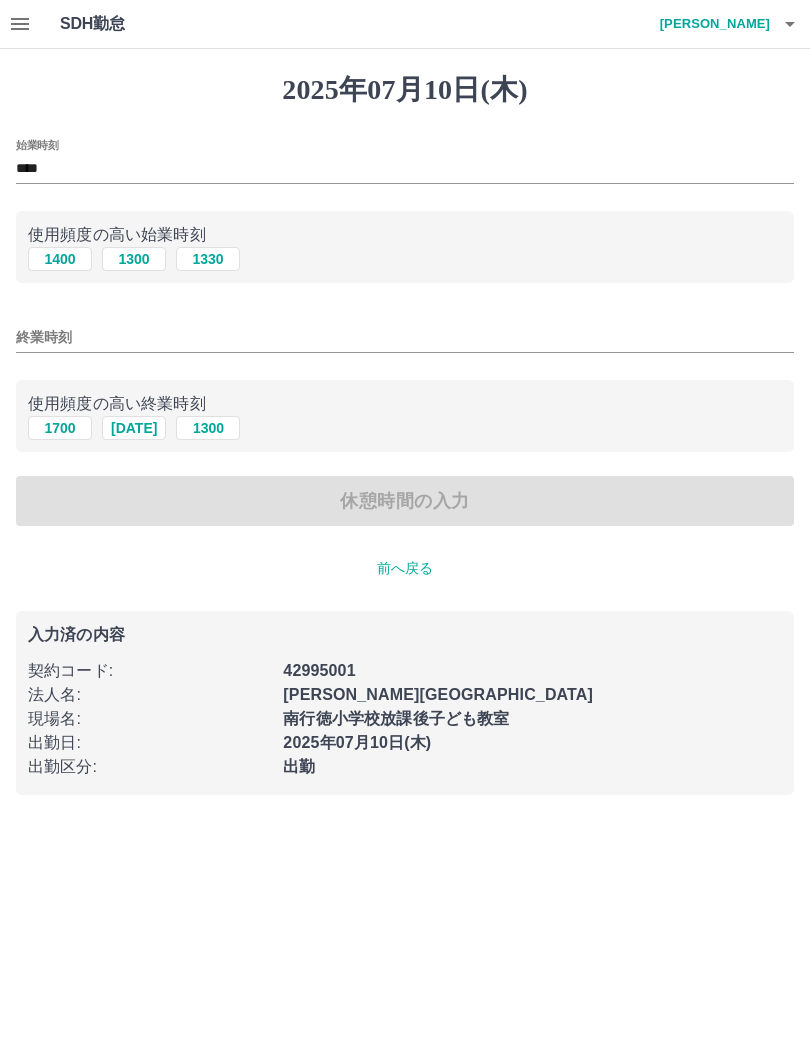 click on "1700" at bounding box center (60, 428) 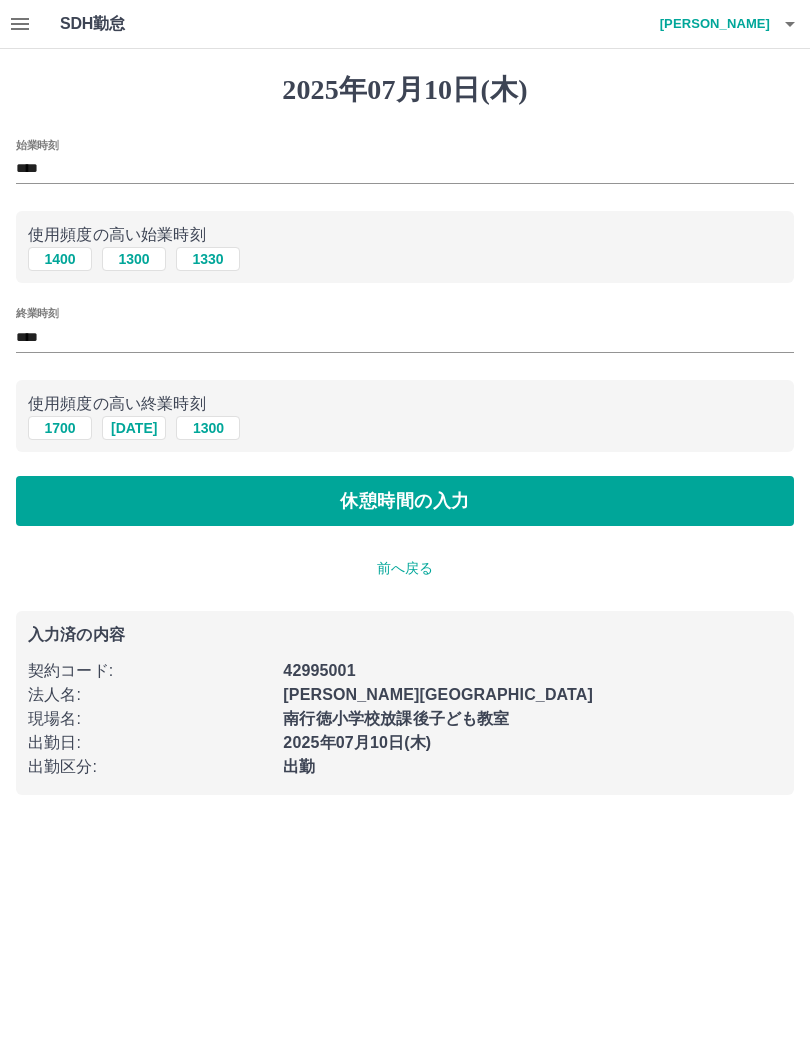 click on "休憩時間の入力" at bounding box center (405, 501) 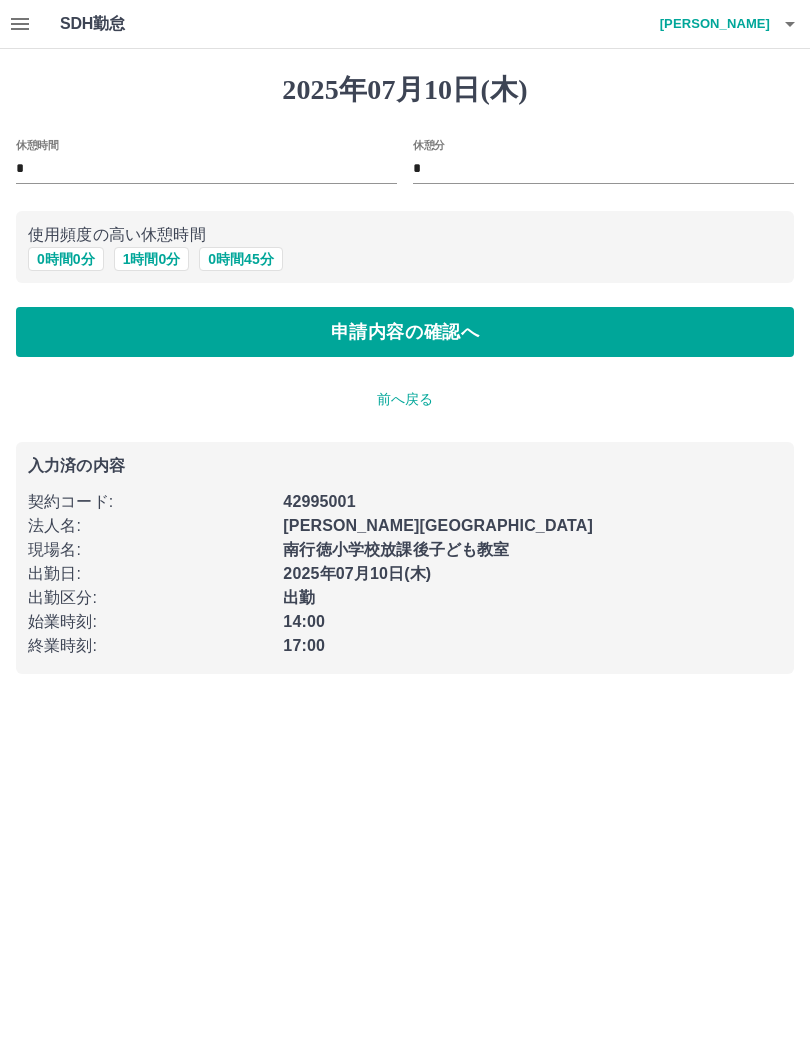 click on "申請内容の確認へ" at bounding box center [405, 332] 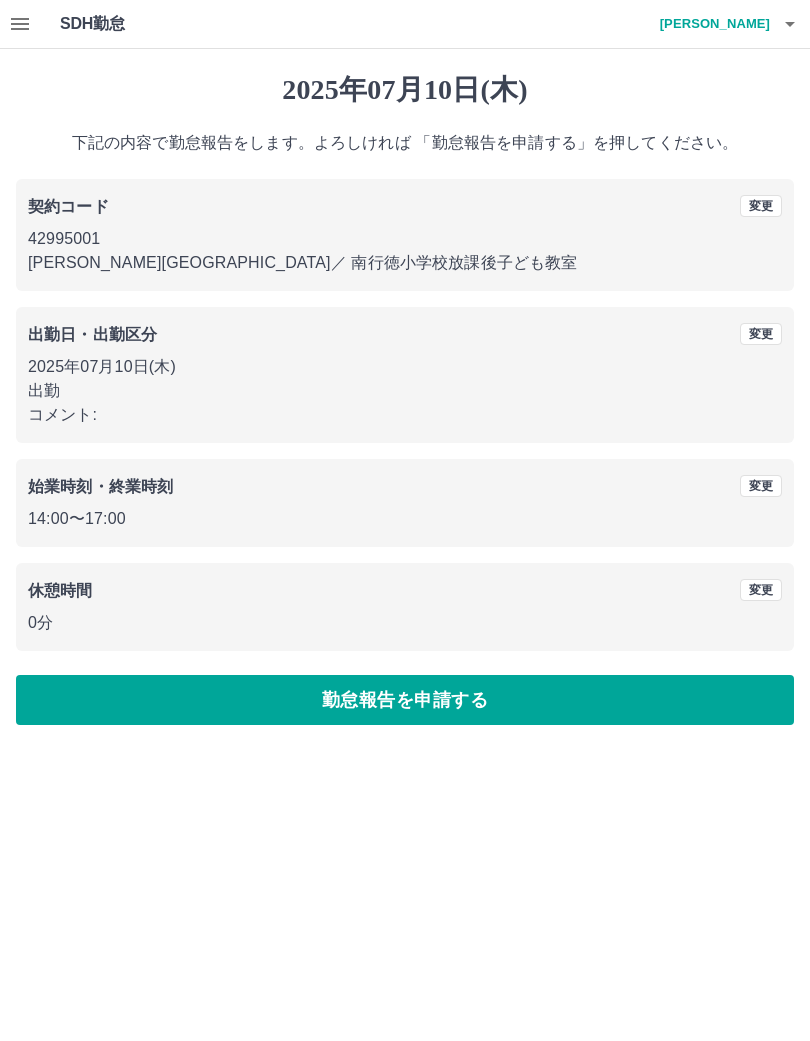 click on "勤怠報告を申請する" at bounding box center (405, 700) 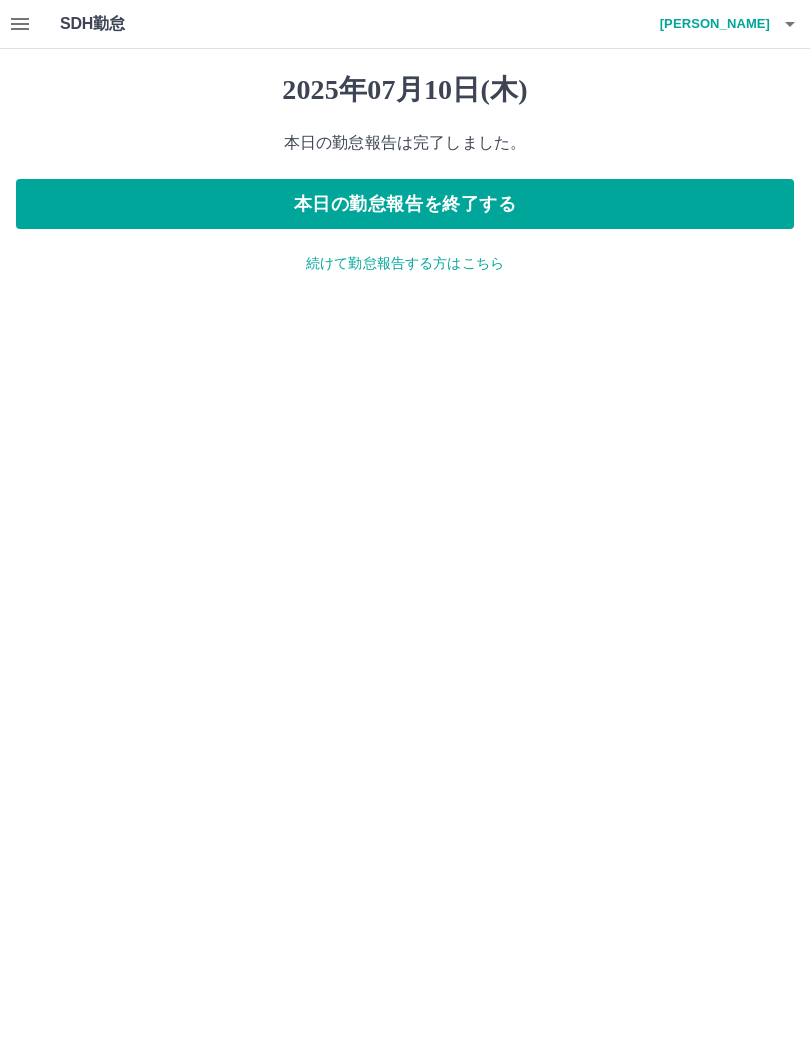click on "本日の勤怠報告を終了する" at bounding box center [405, 204] 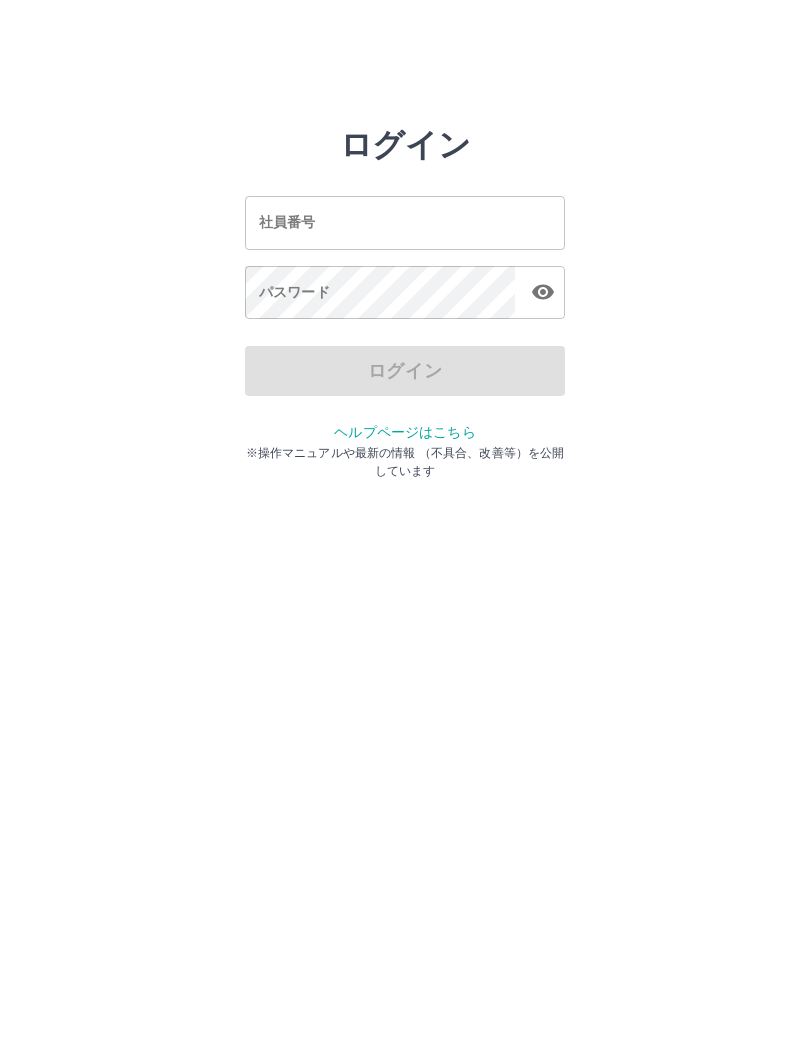 scroll, scrollTop: 0, scrollLeft: 0, axis: both 